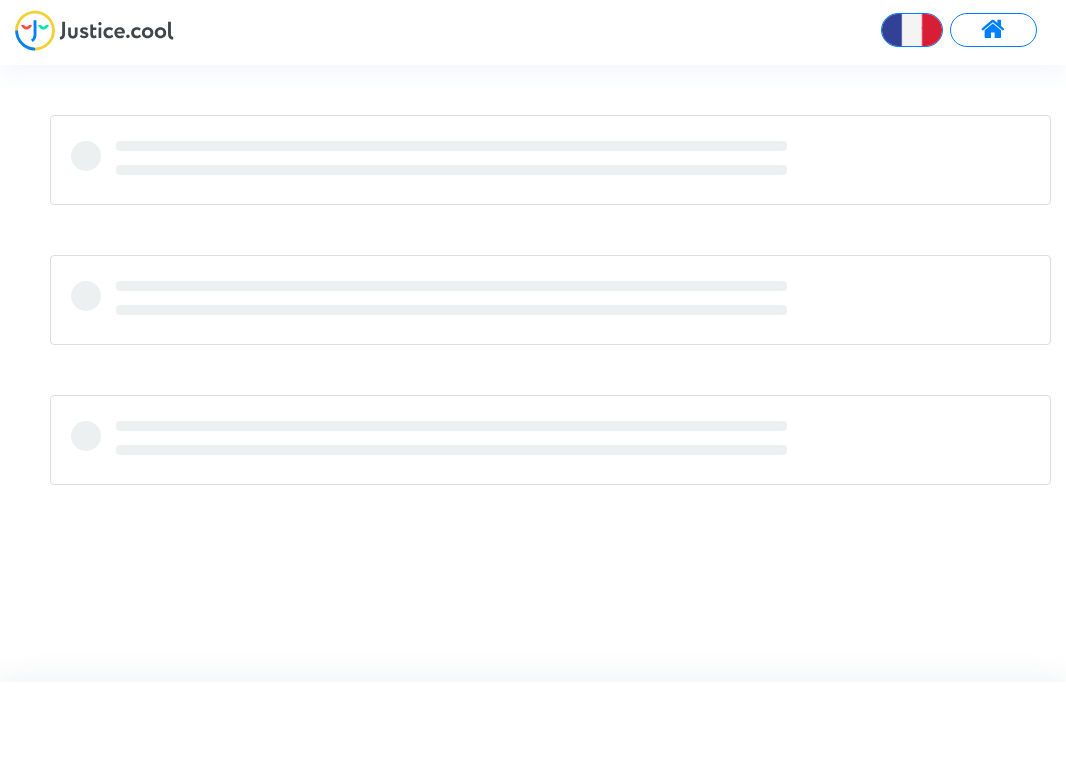 scroll, scrollTop: 0, scrollLeft: 0, axis: both 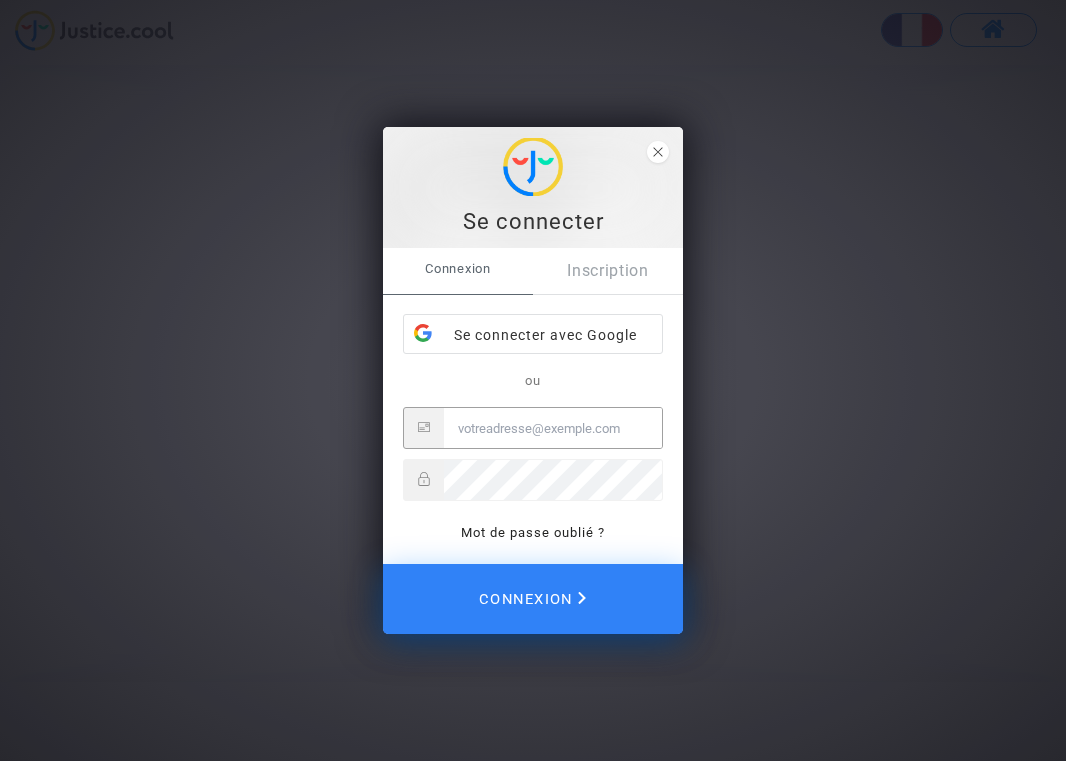 type on "[EMAIL]" 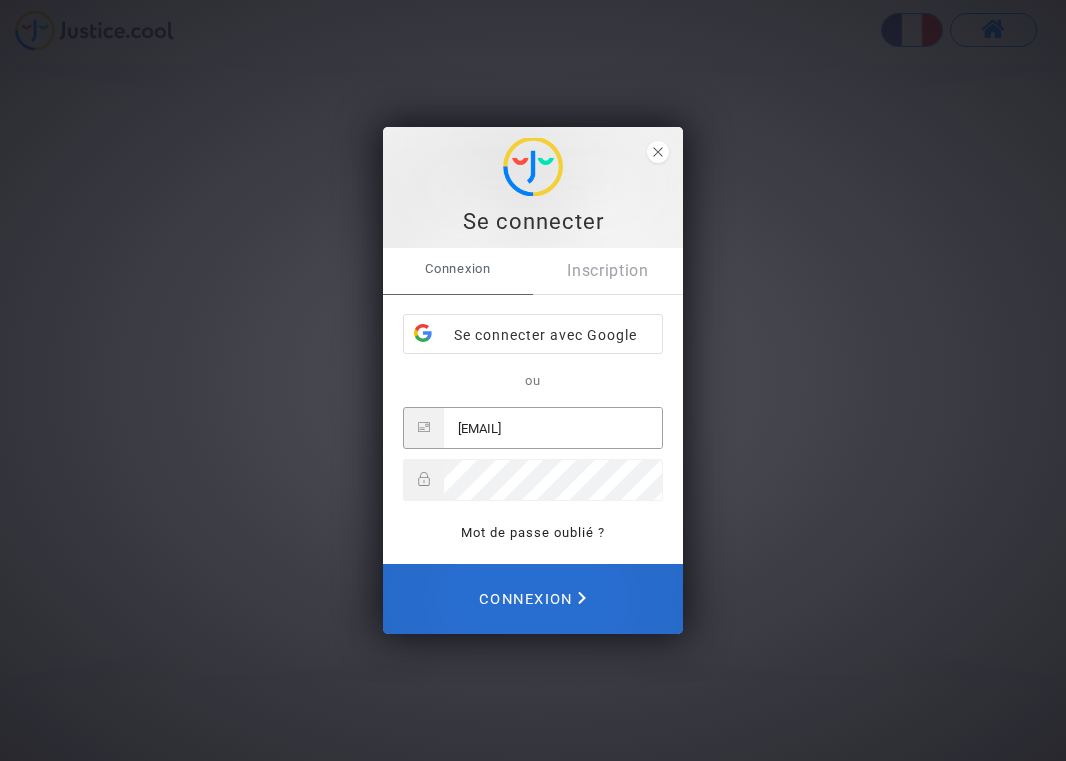 click on "Connexion" at bounding box center (532, 599) 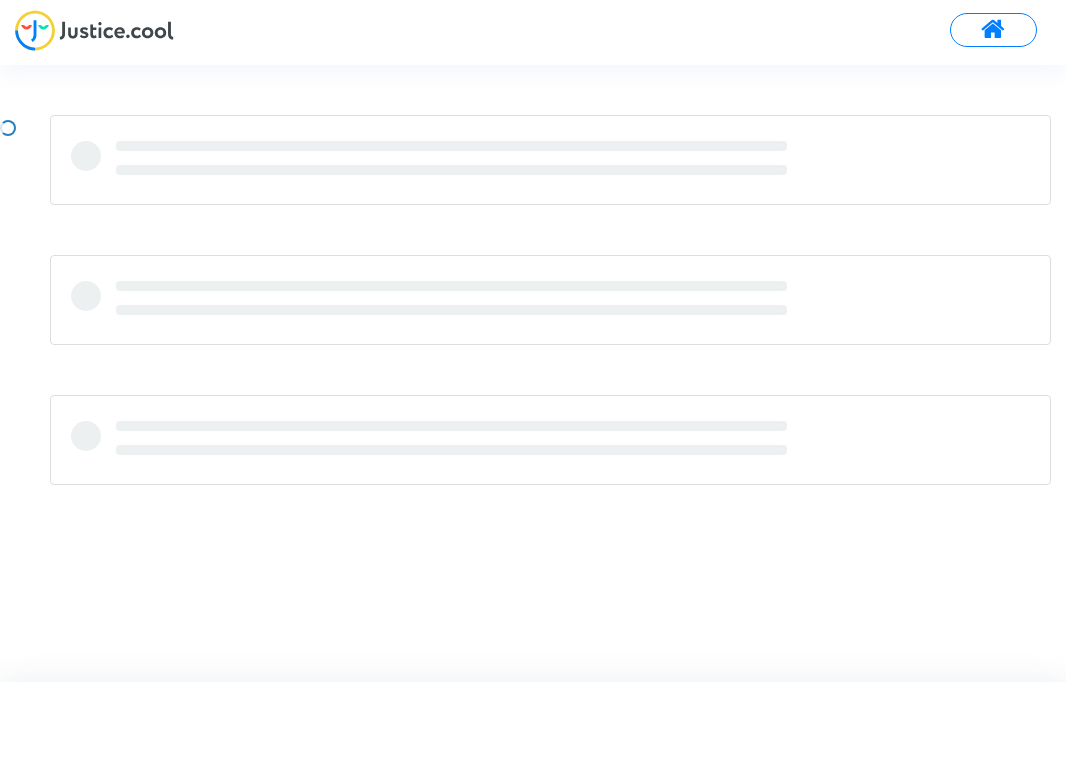 scroll, scrollTop: 0, scrollLeft: 0, axis: both 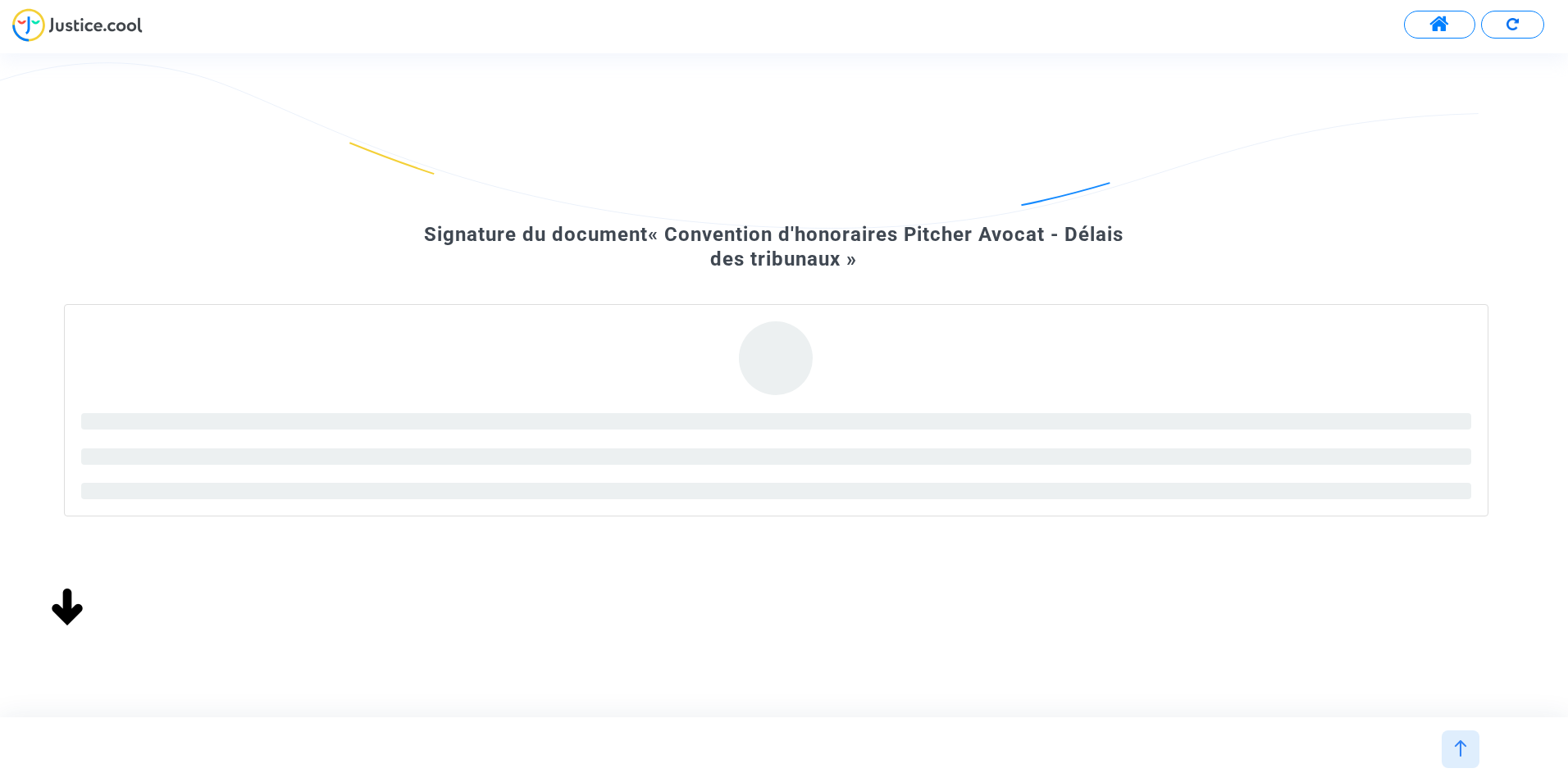 click at bounding box center (1439, 25) 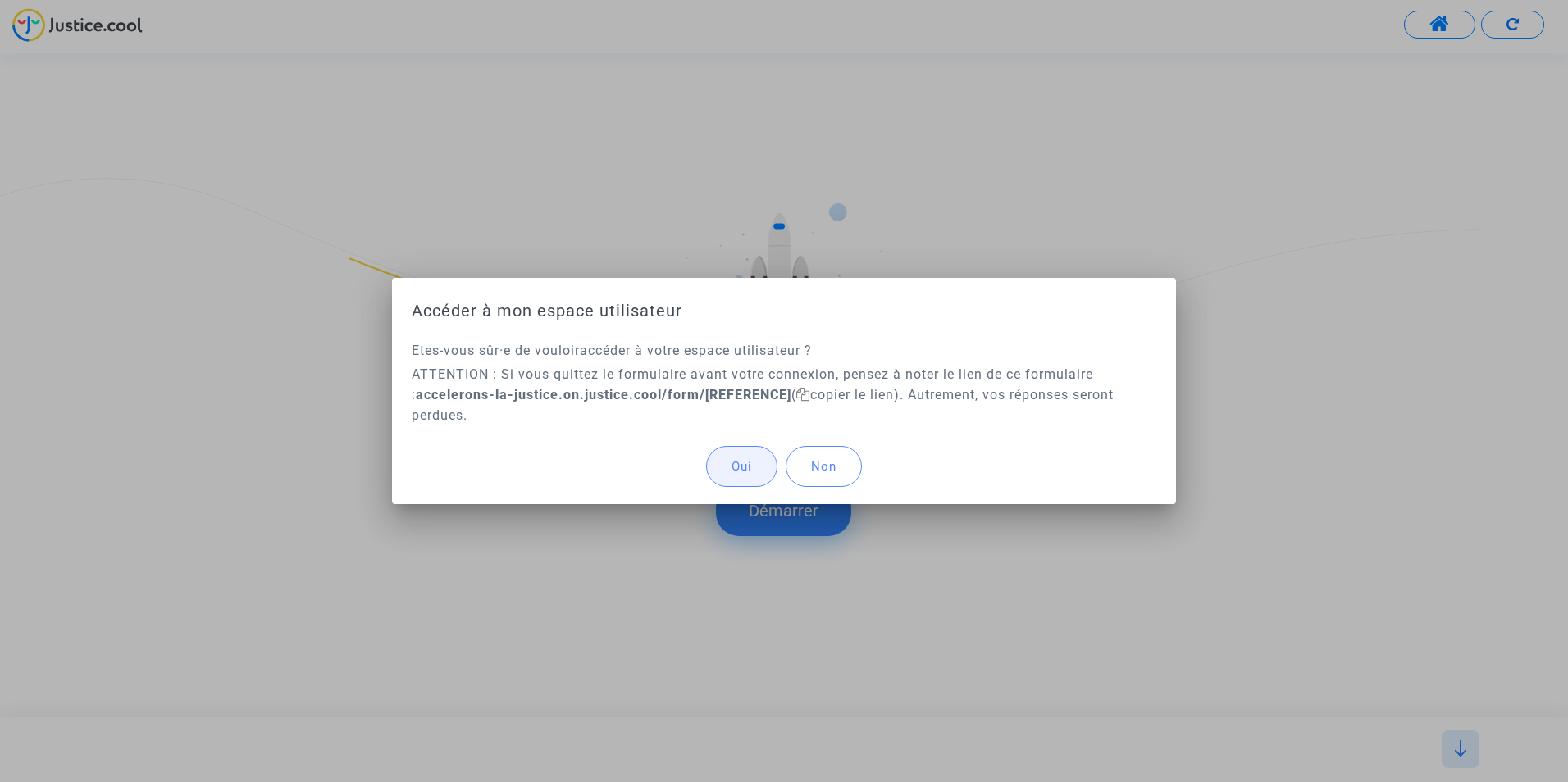 click on "Oui" at bounding box center [741, 466] 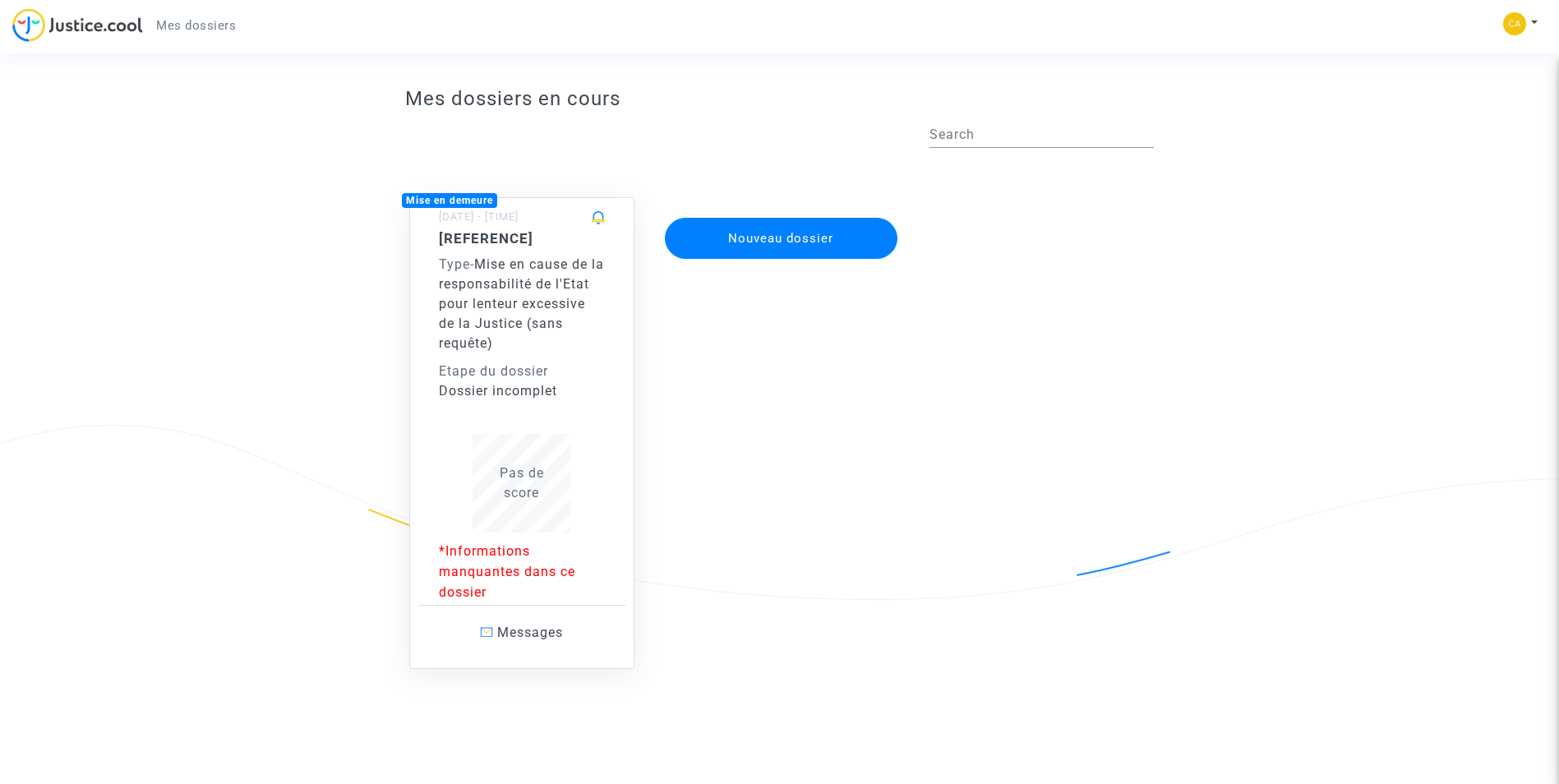 scroll, scrollTop: 0, scrollLeft: 0, axis: both 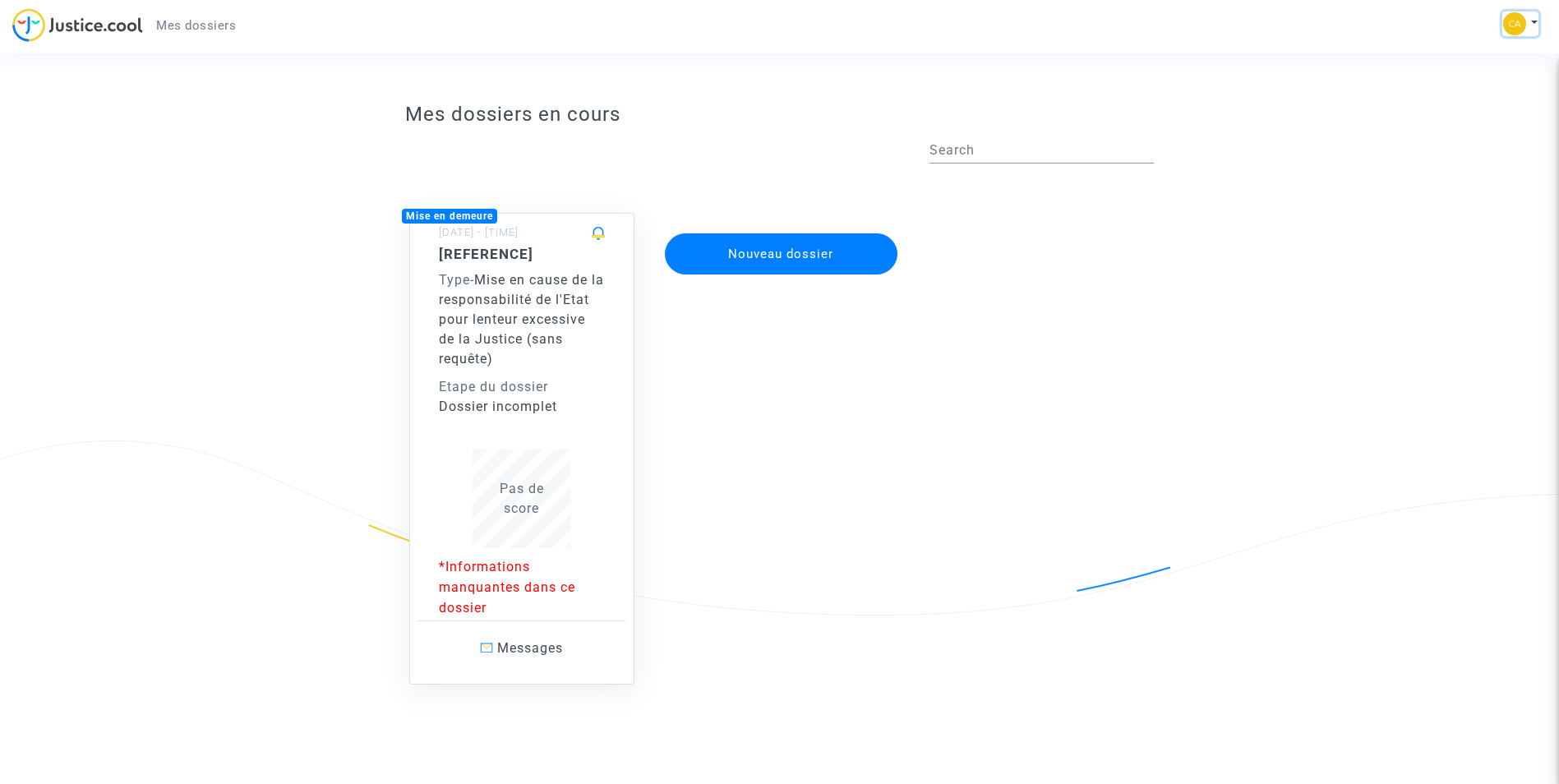 click at bounding box center (1515, 24) 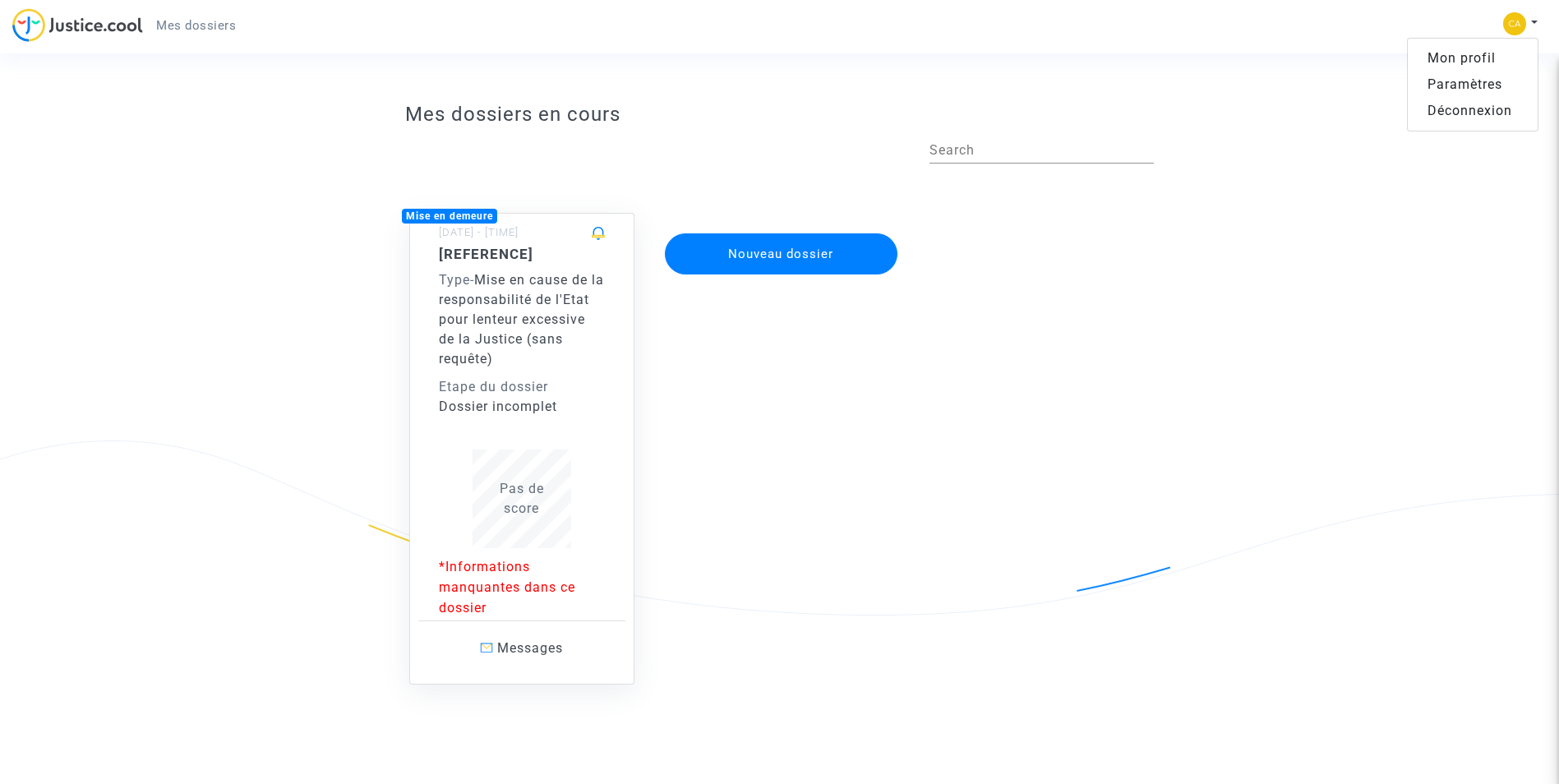 click on "Mes dossiers" at bounding box center (196, 25) 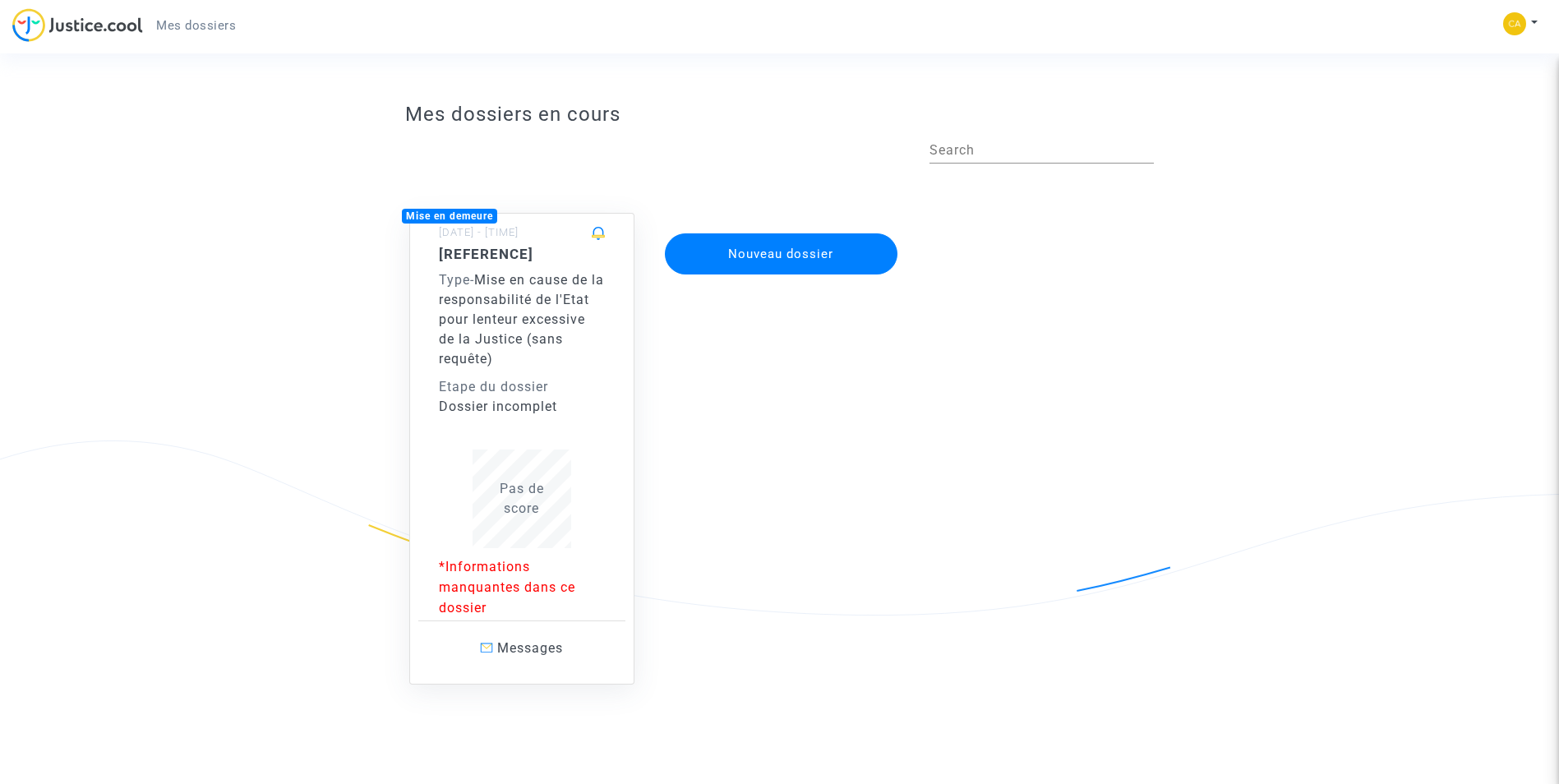 click on "Type  -" 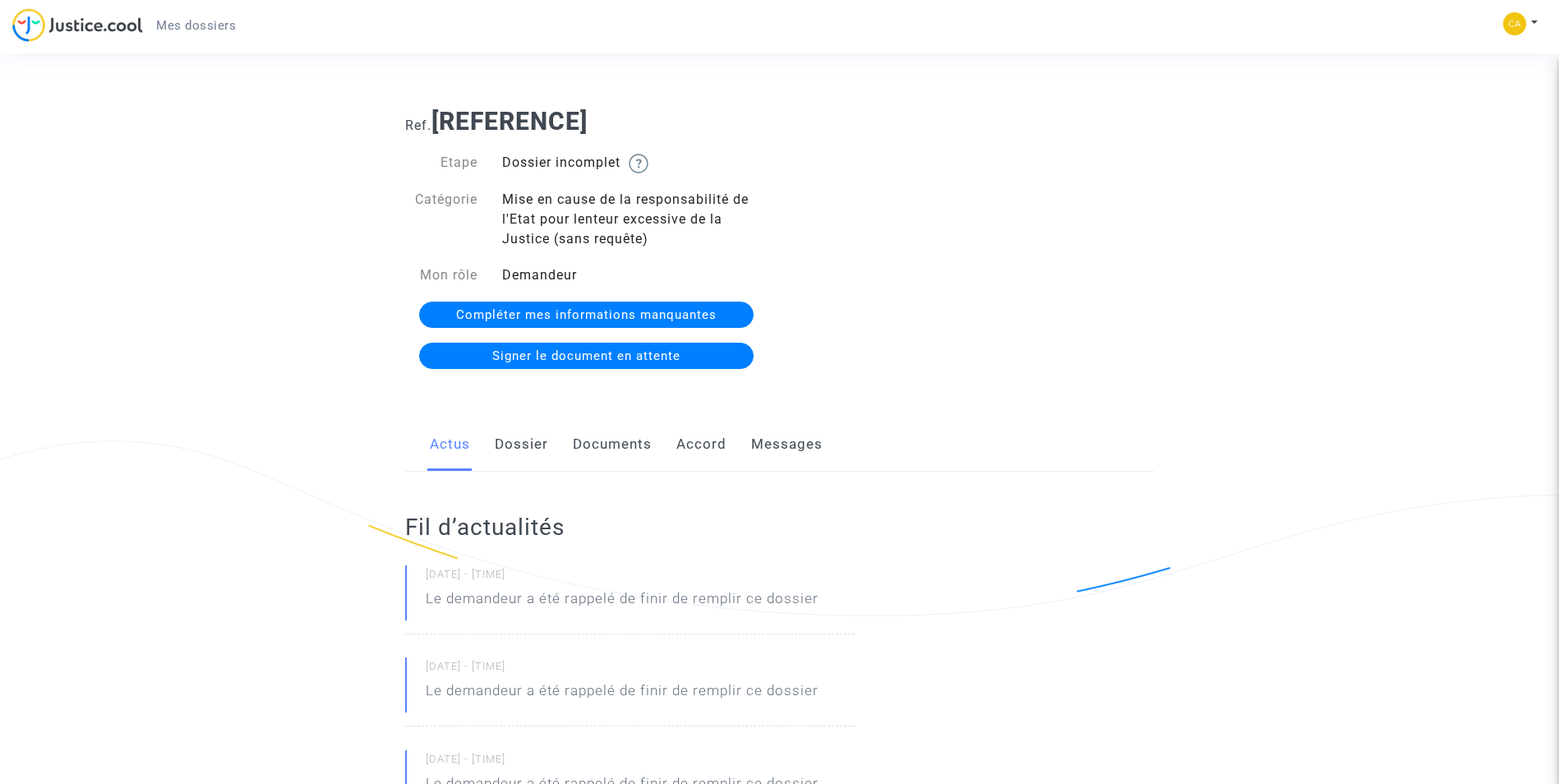 click on "Messages" 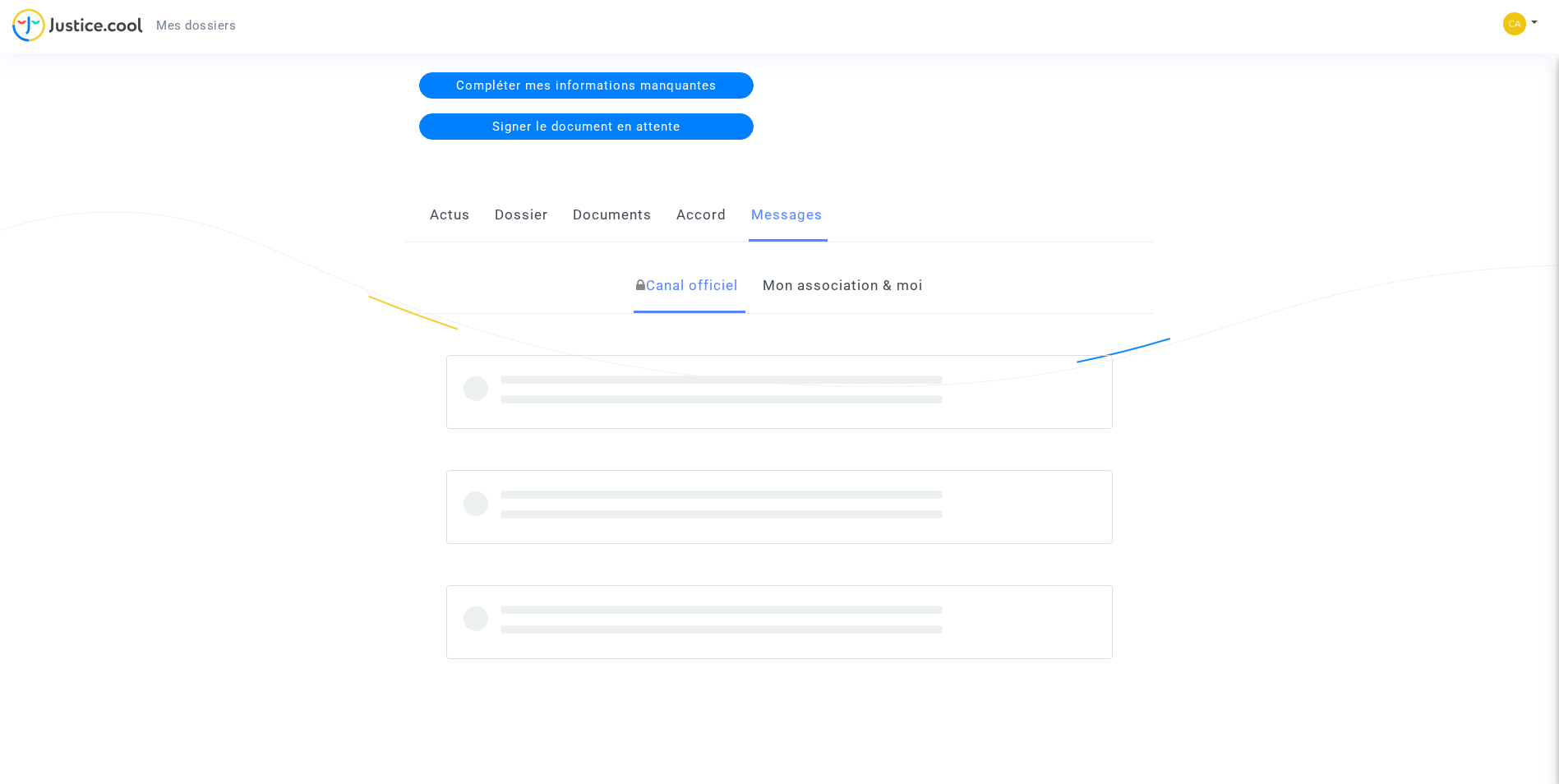 scroll, scrollTop: 236, scrollLeft: 0, axis: vertical 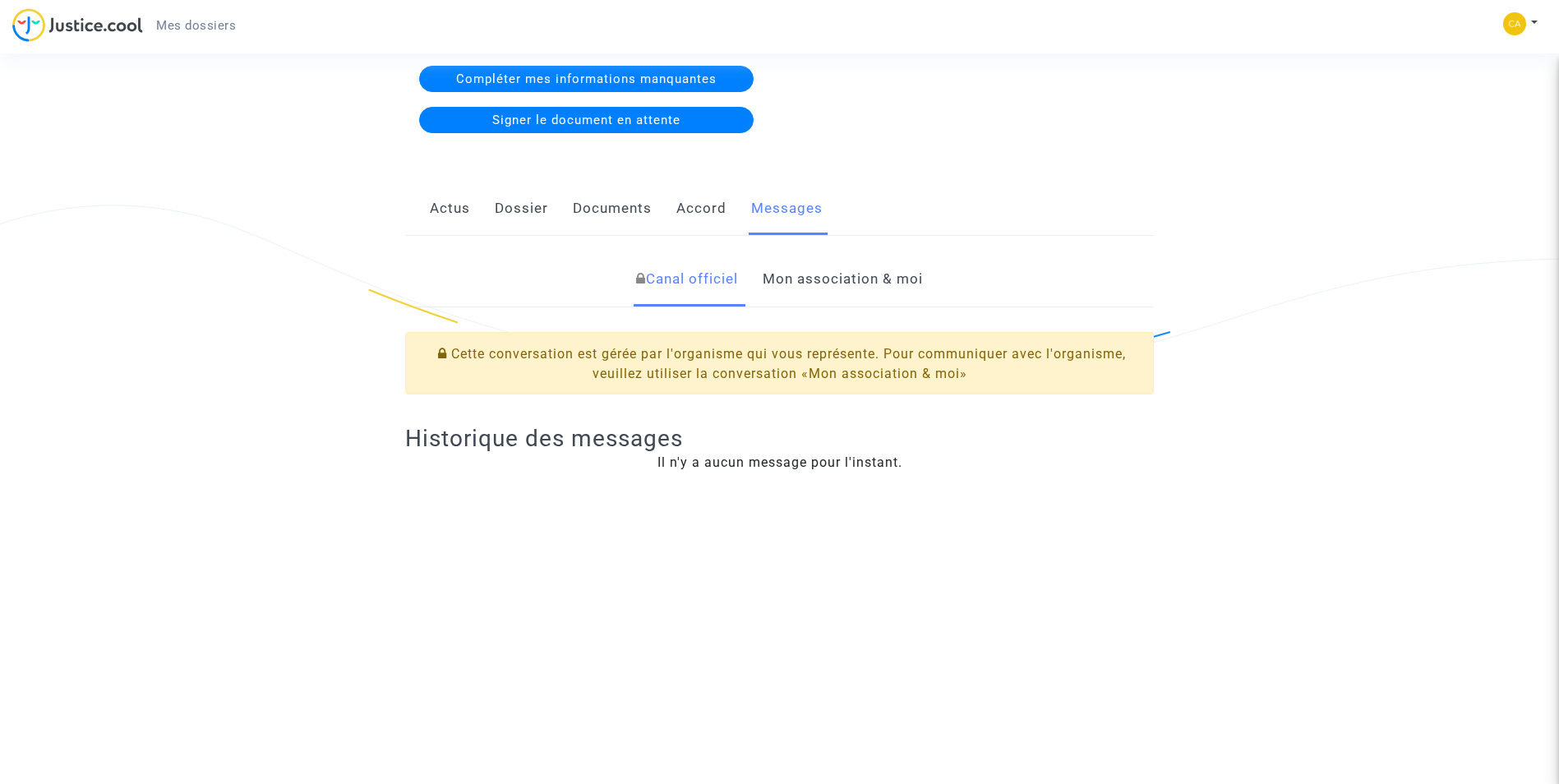 click on "Mon association & moi" 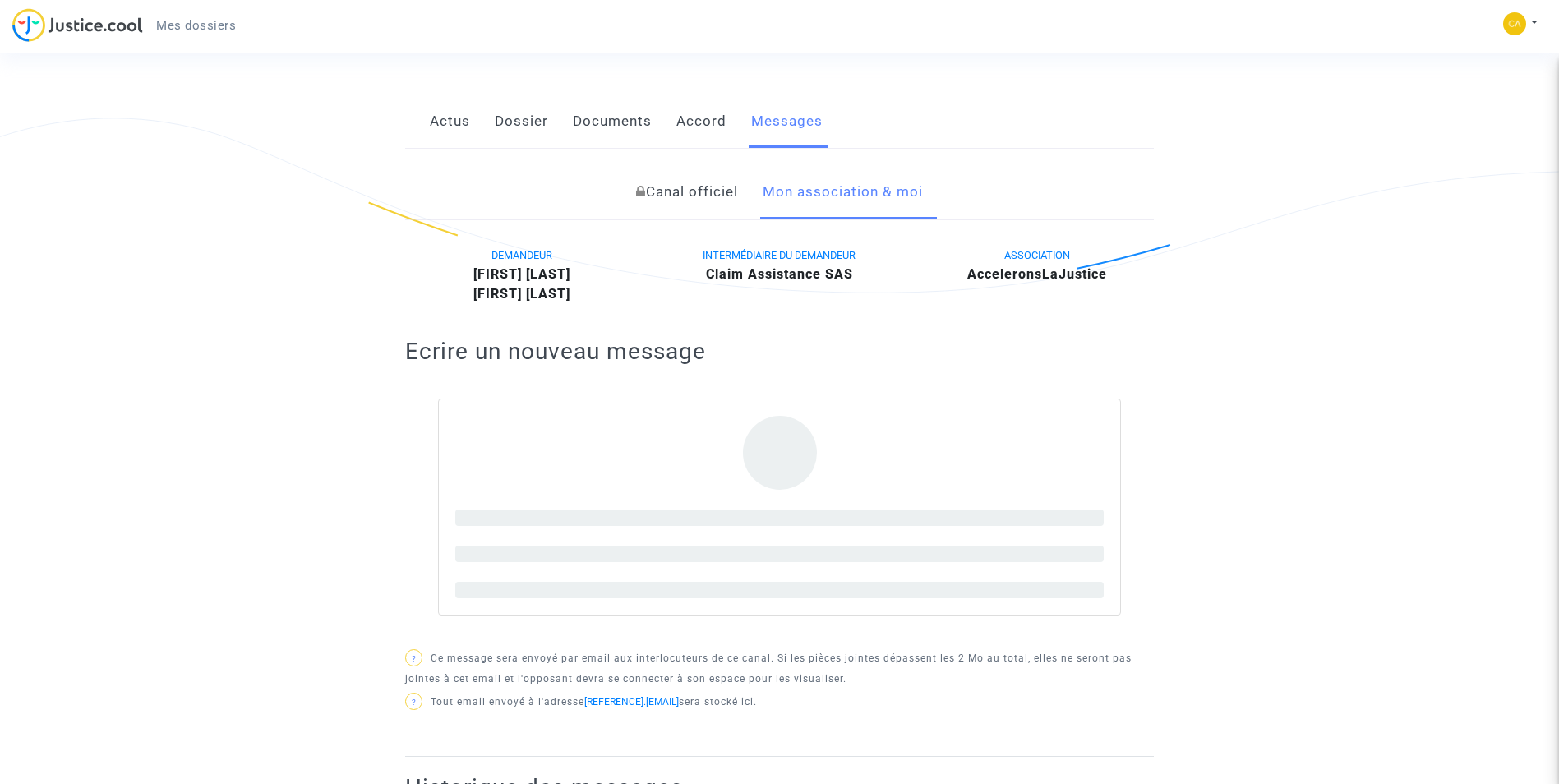 scroll, scrollTop: 400, scrollLeft: 0, axis: vertical 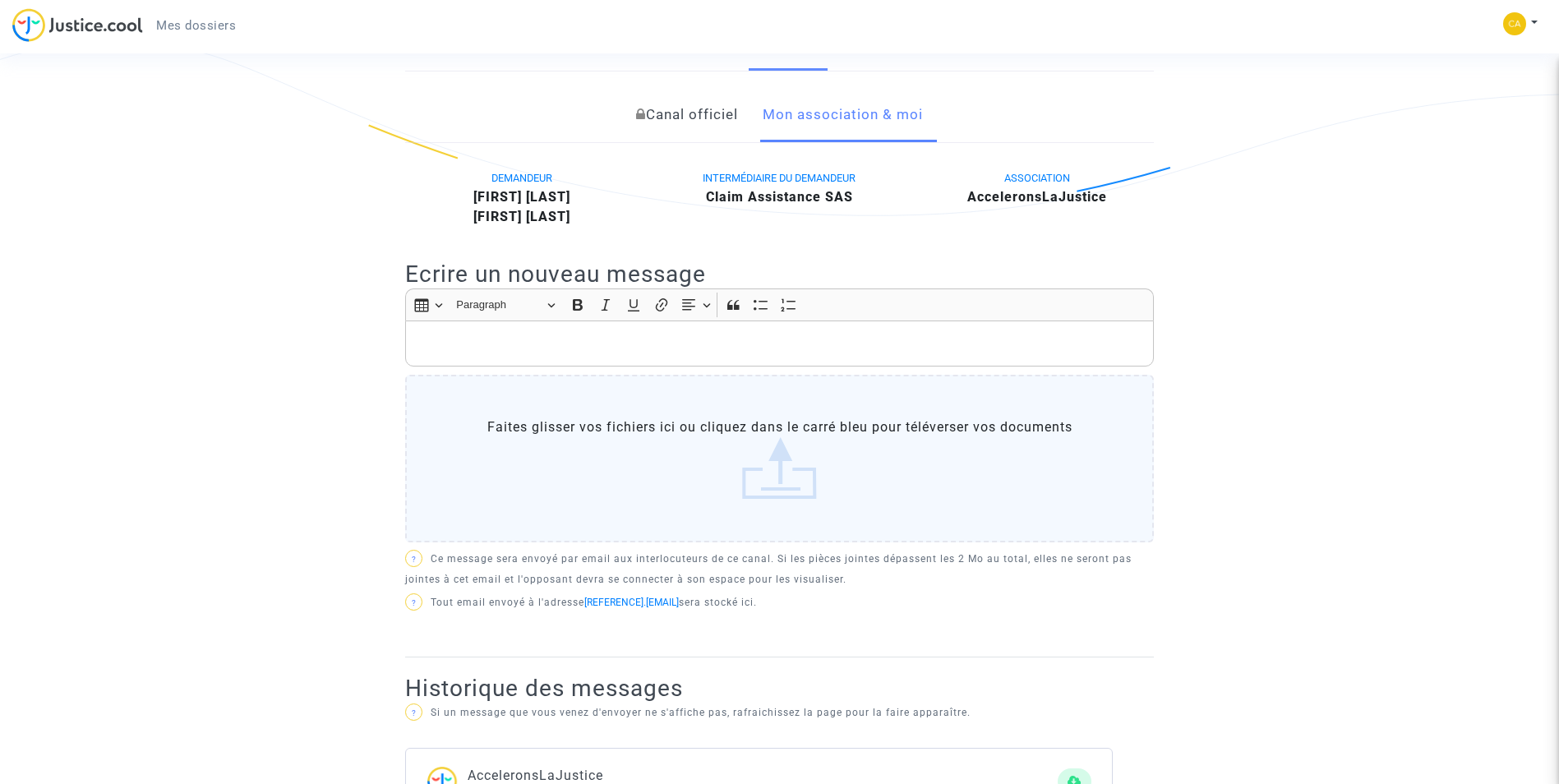 click on "Canal officiel" 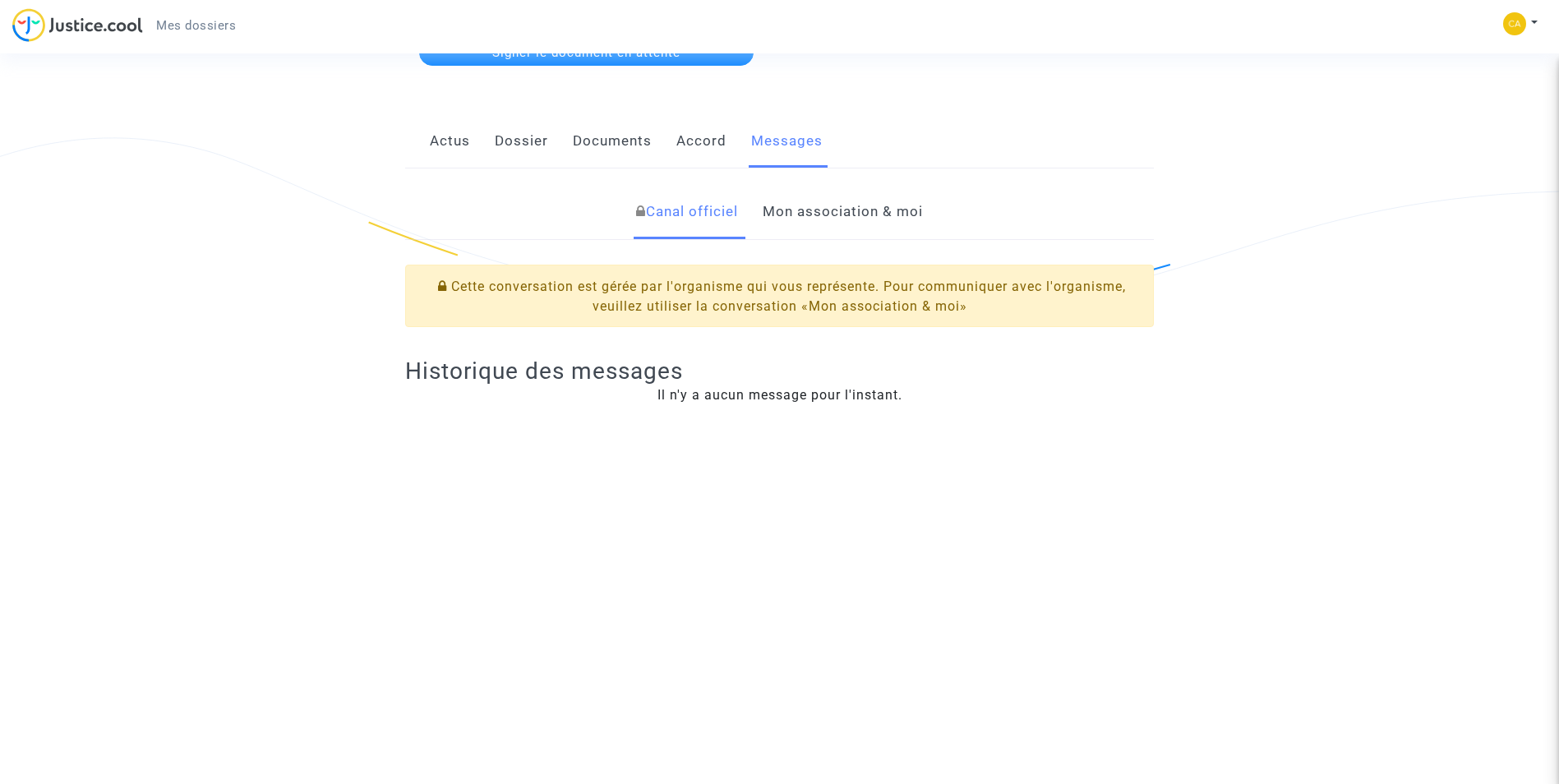 scroll, scrollTop: 0, scrollLeft: 0, axis: both 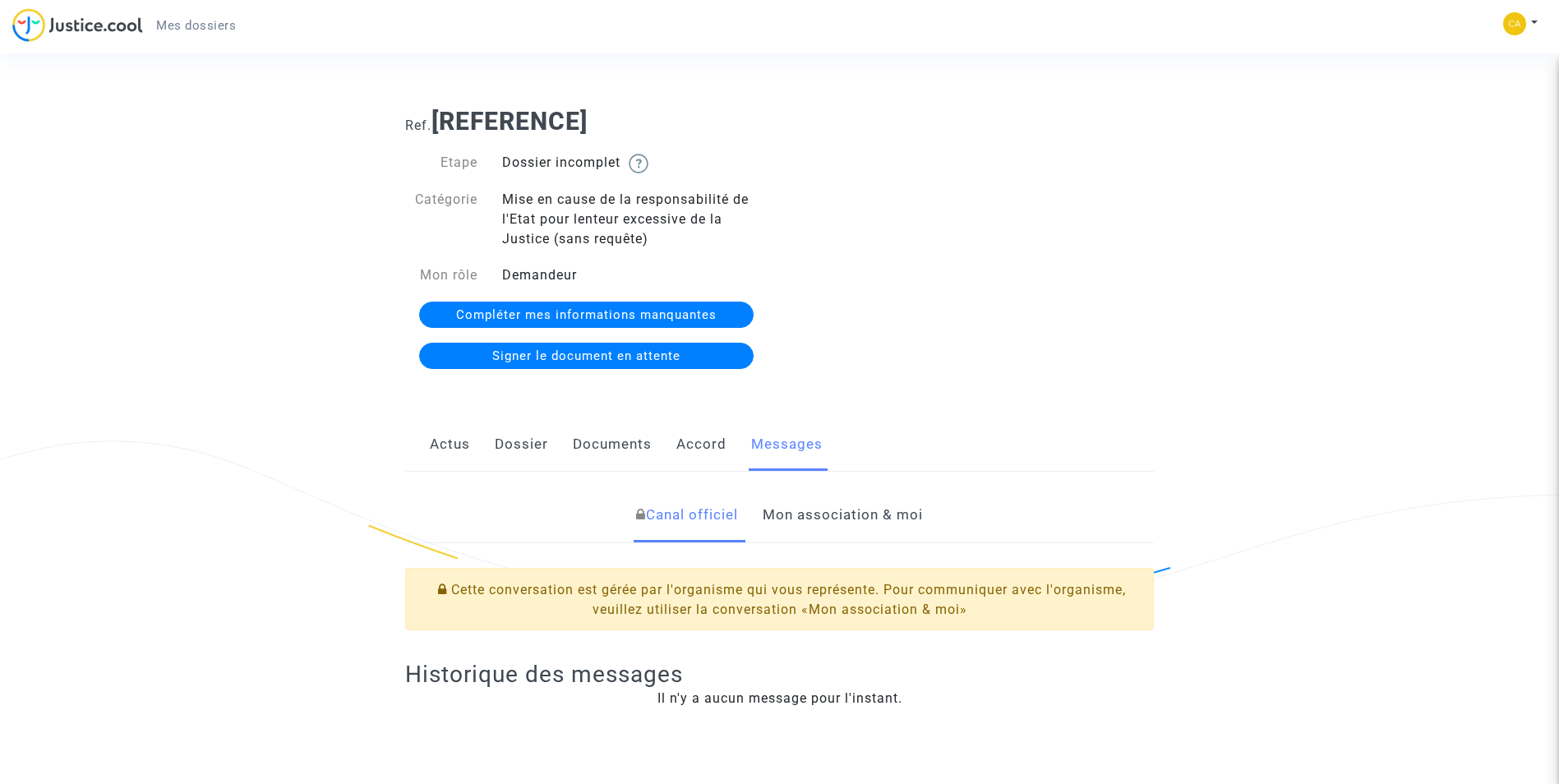 click on "Documents" 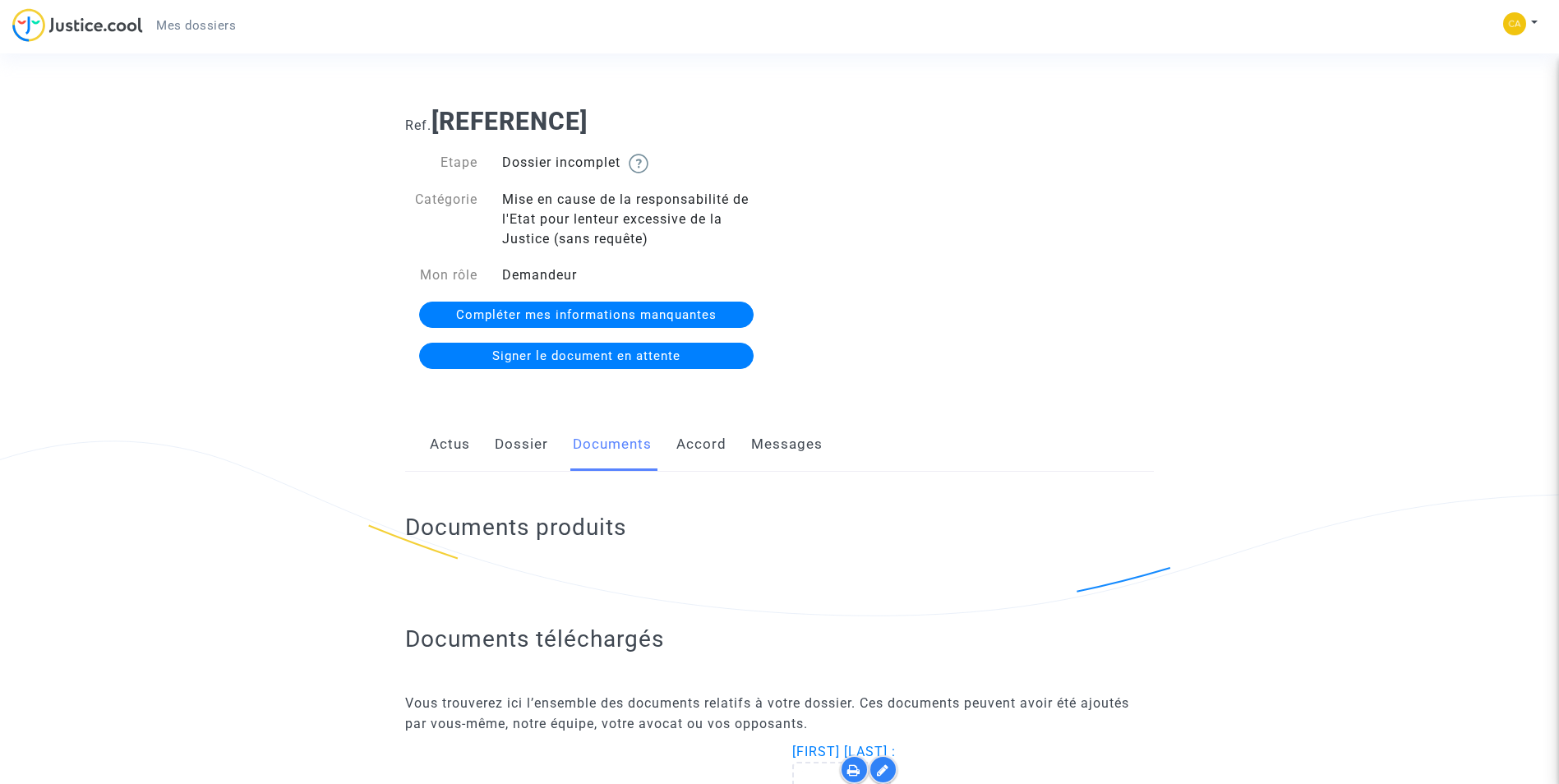 click on "Dossier" 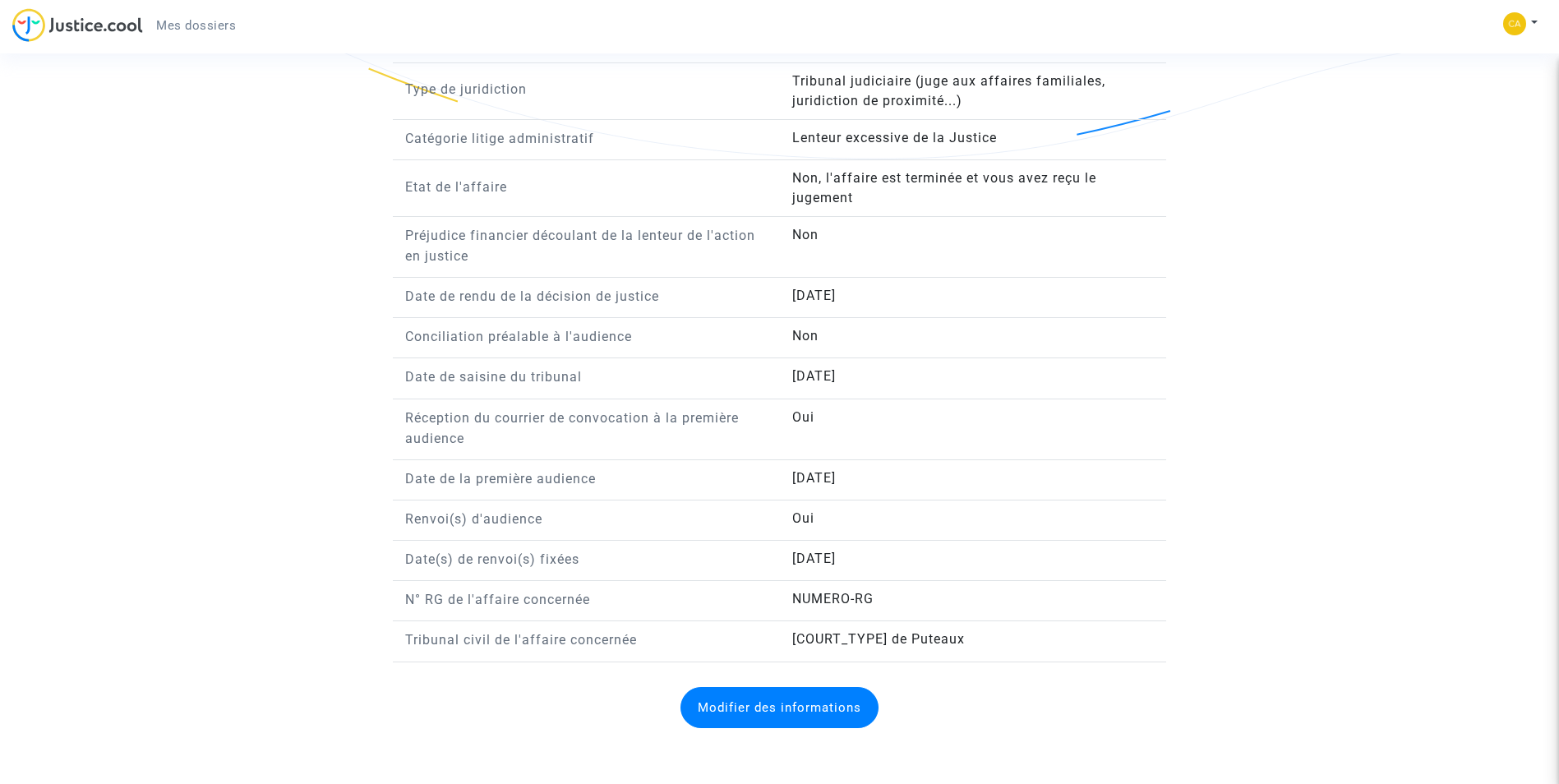 scroll, scrollTop: 1326, scrollLeft: 0, axis: vertical 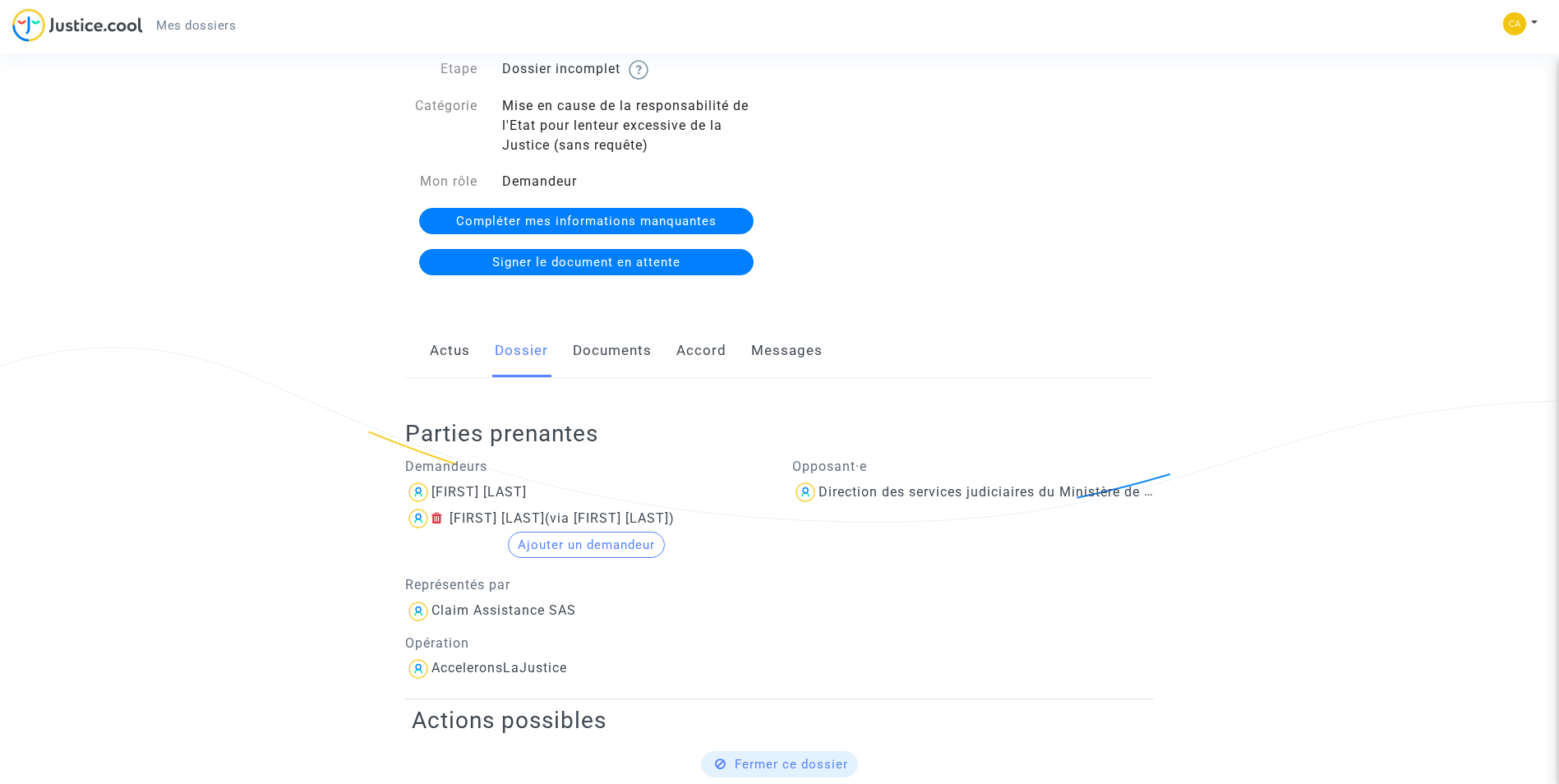 click on "Documents" 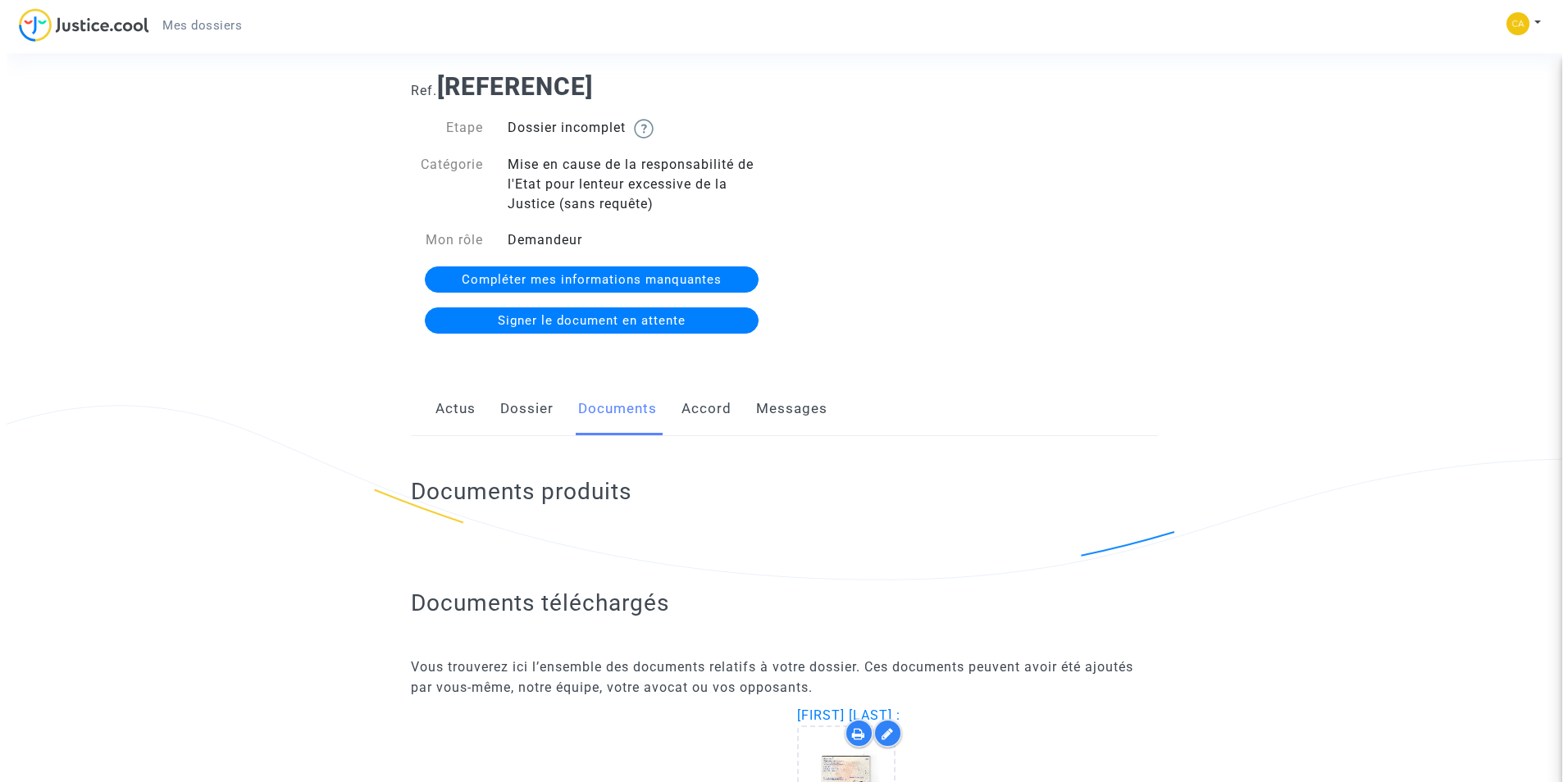 scroll, scrollTop: 0, scrollLeft: 0, axis: both 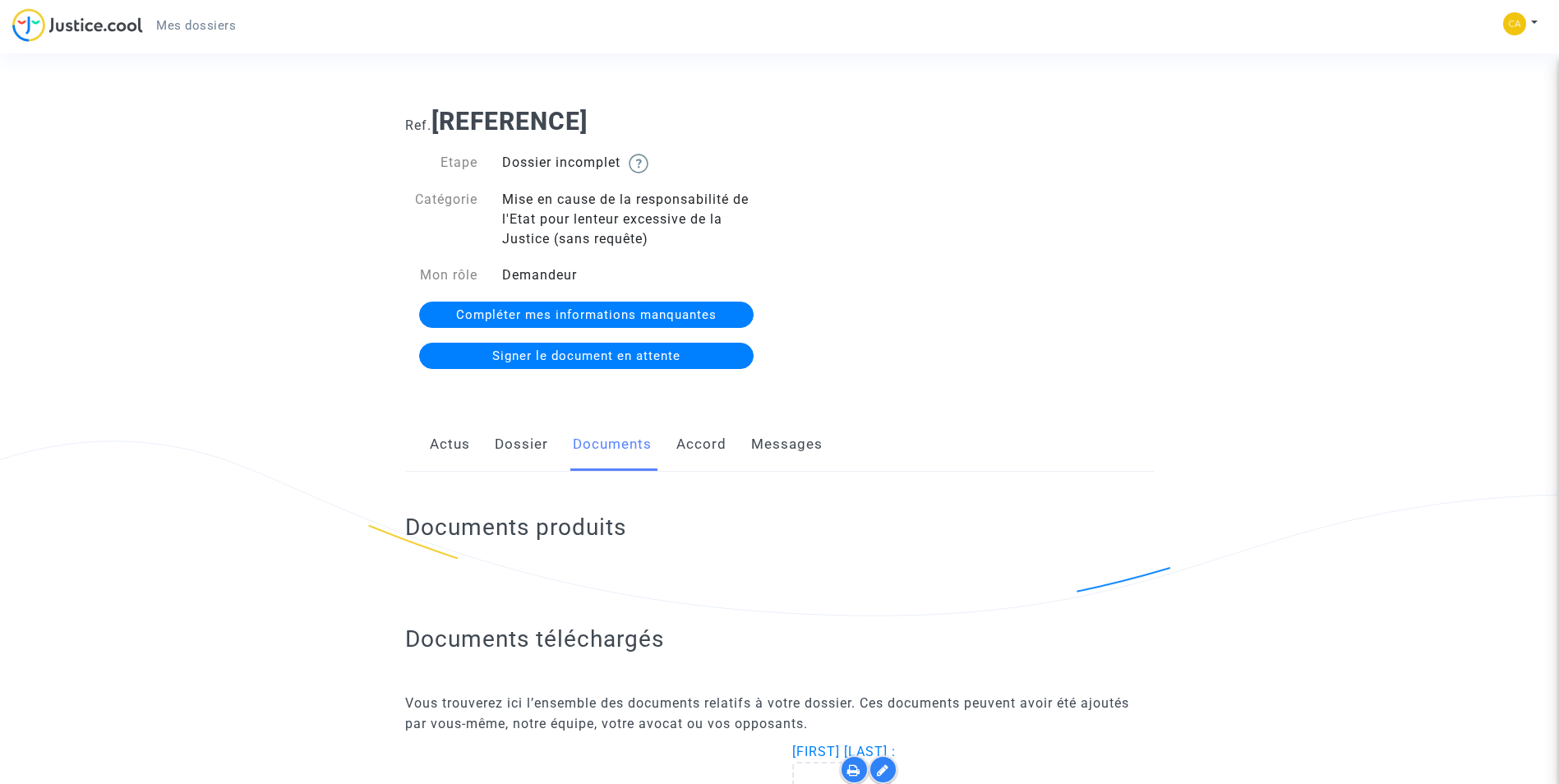 click on "Actus" 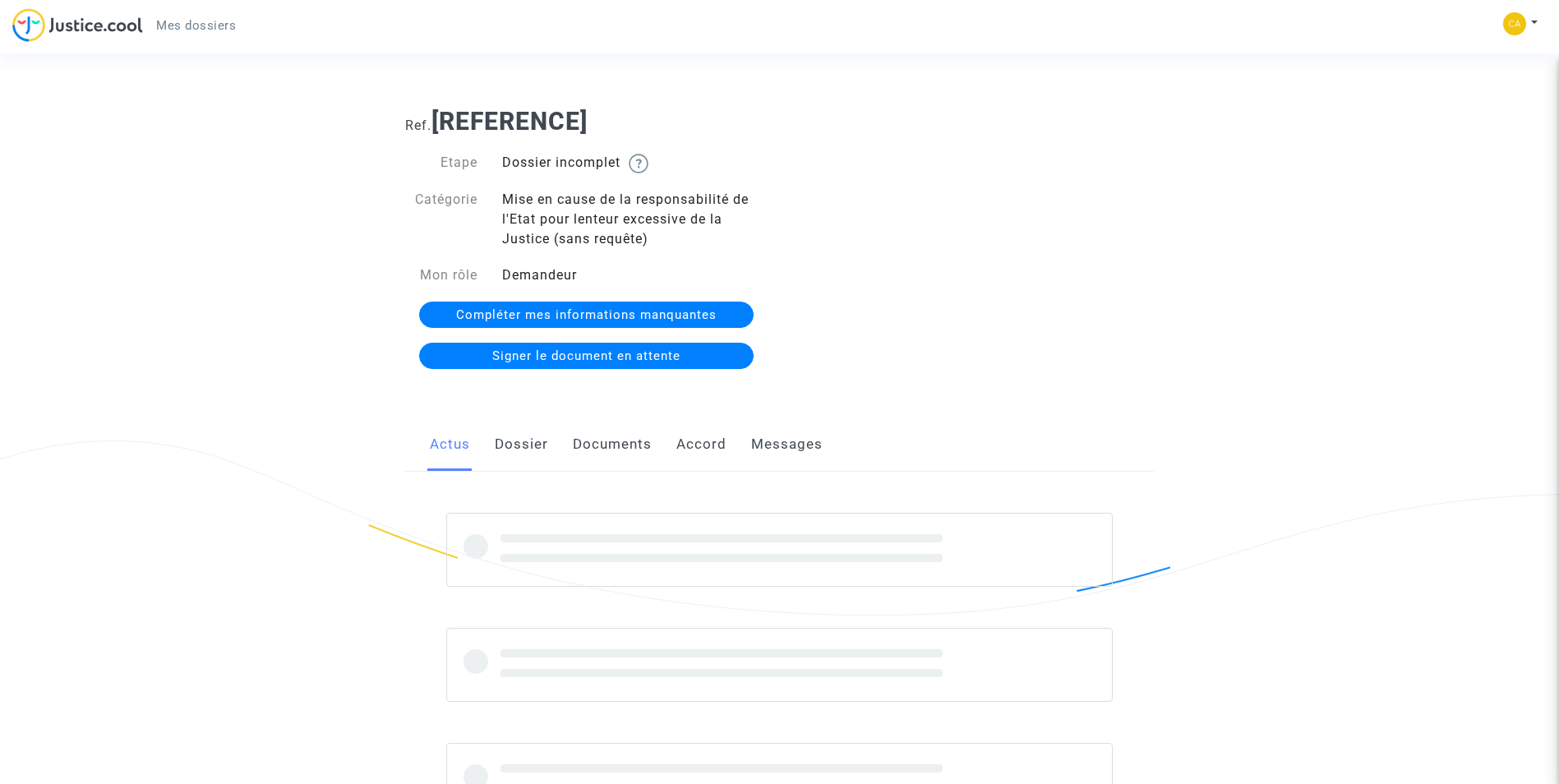 click on "Dossier" 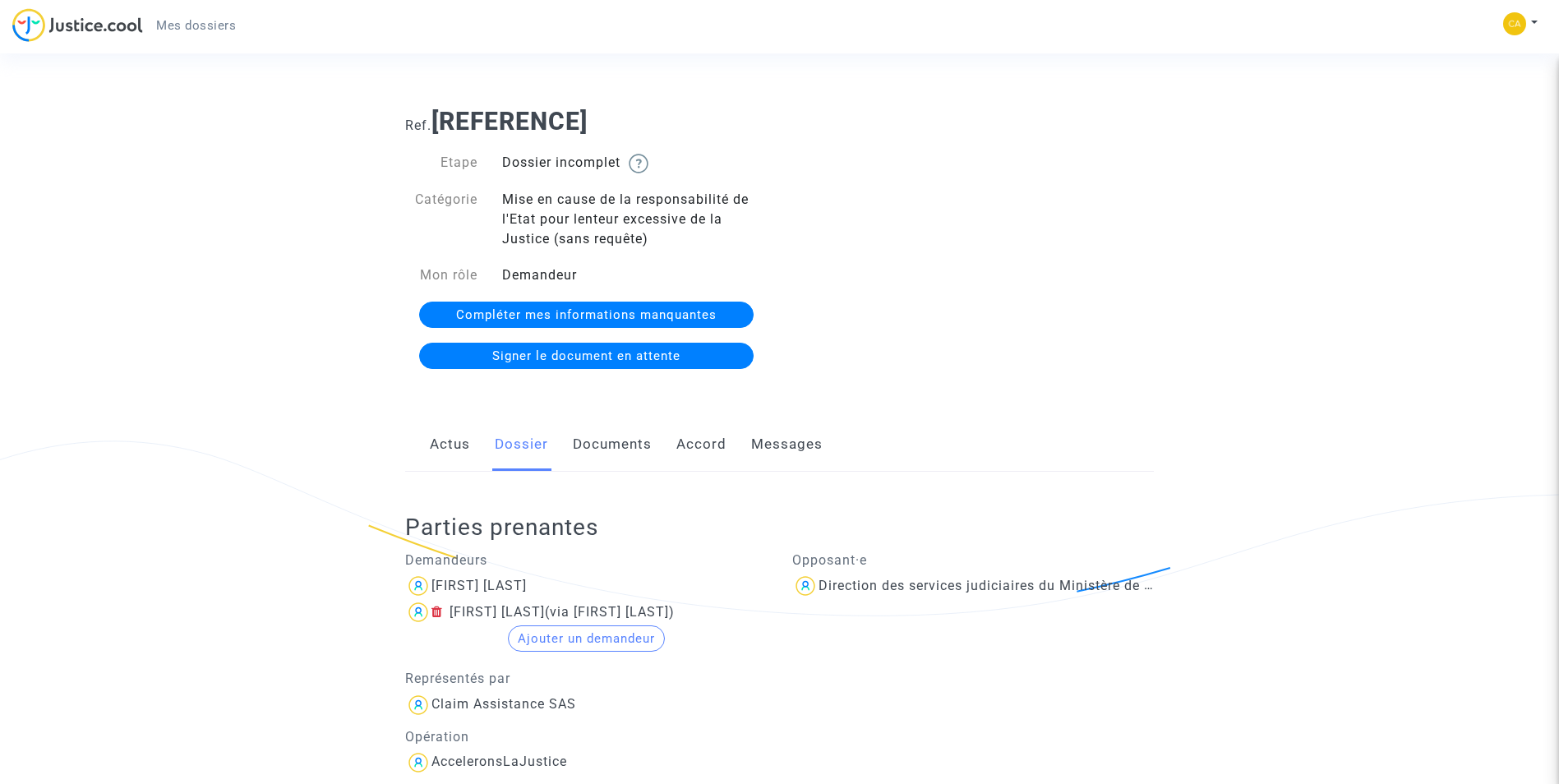 click on "Compléter mes informations manquantes" 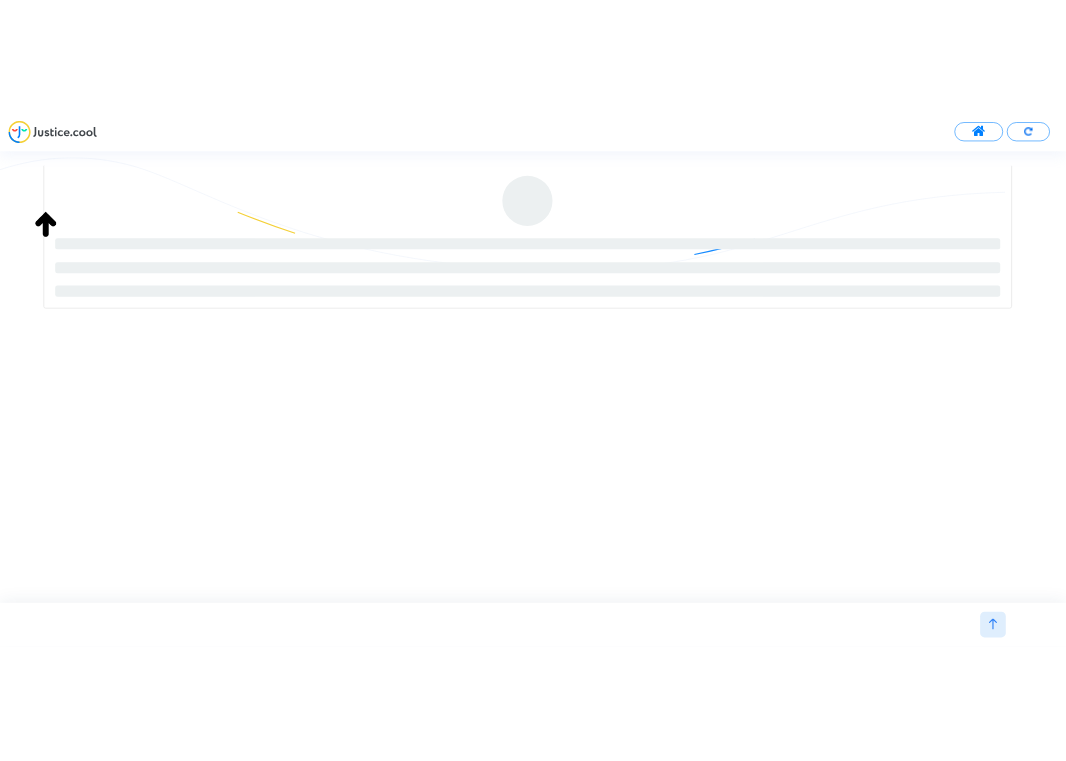 scroll, scrollTop: 183, scrollLeft: 0, axis: vertical 